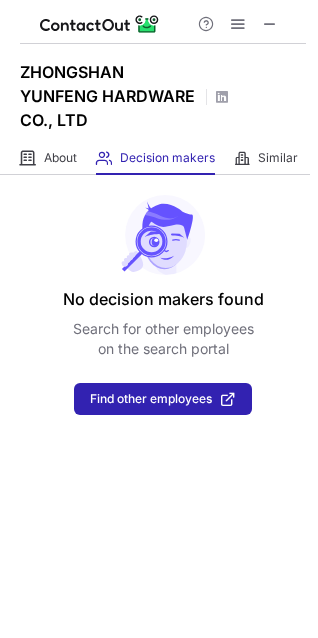 scroll, scrollTop: 0, scrollLeft: 0, axis: both 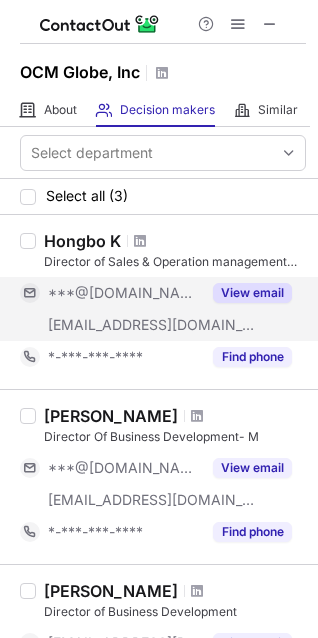 click on "View email" at bounding box center [252, 293] 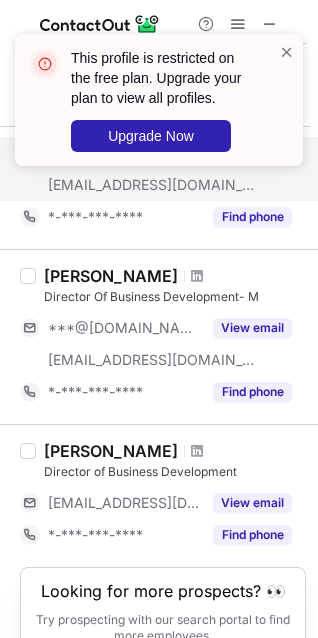 scroll, scrollTop: 40, scrollLeft: 0, axis: vertical 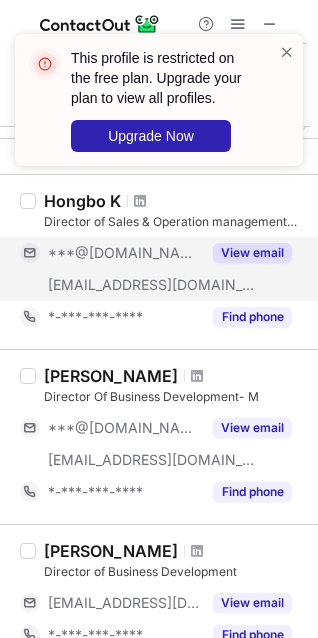 click on "View email" at bounding box center (252, 253) 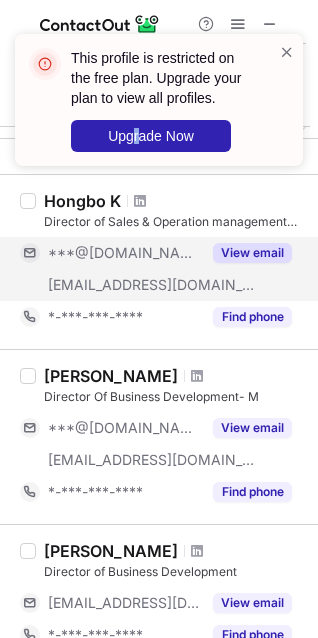 click on "This profile is restricted on the free plan. Upgrade your plan to view all profiles. Upgrade Now" at bounding box center [159, 108] 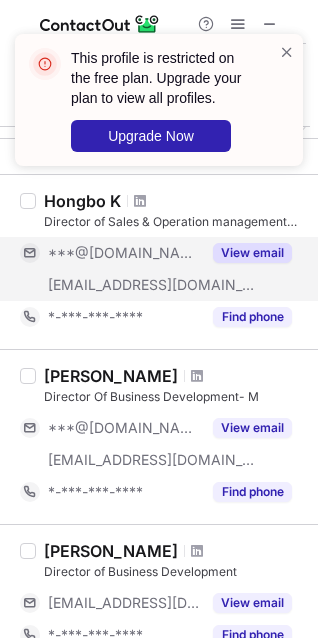 scroll, scrollTop: 0, scrollLeft: 0, axis: both 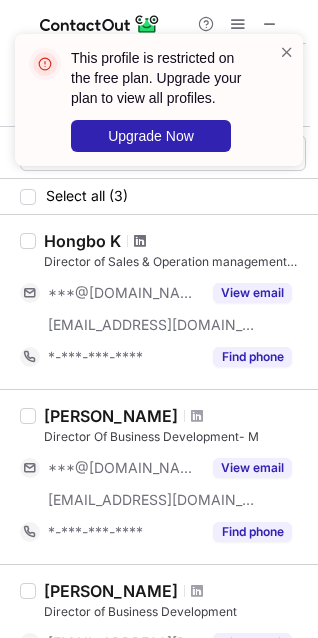 click at bounding box center [140, 241] 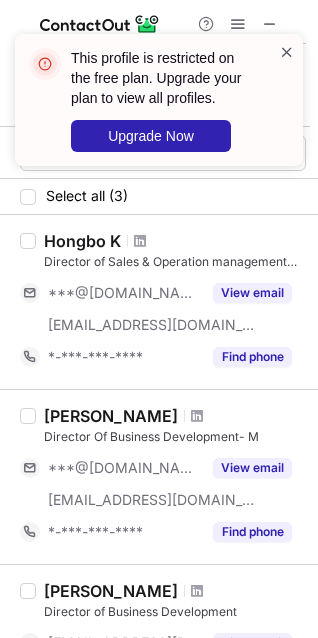 click at bounding box center (287, 52) 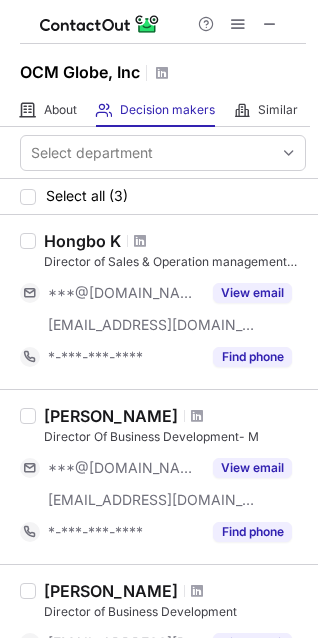 click on "This profile is restricted on the free plan. Upgrade your plan to view all profiles. Upgrade Now" at bounding box center [159, 34] 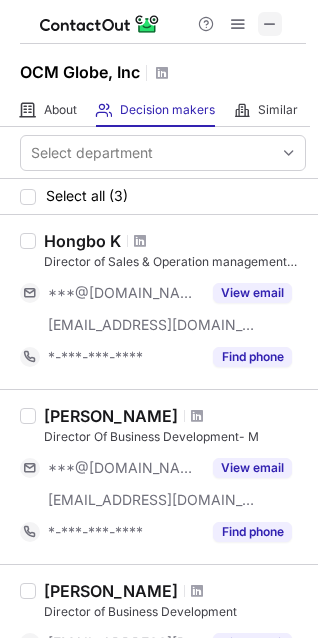click at bounding box center (270, 24) 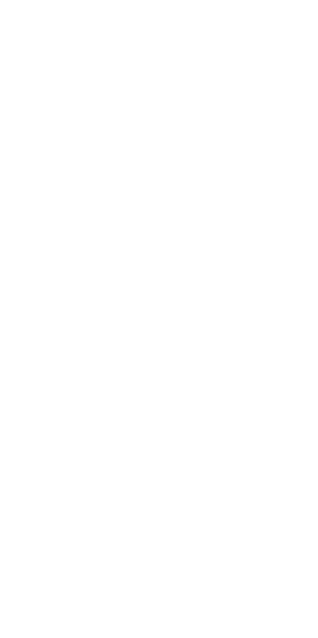 scroll, scrollTop: 0, scrollLeft: 0, axis: both 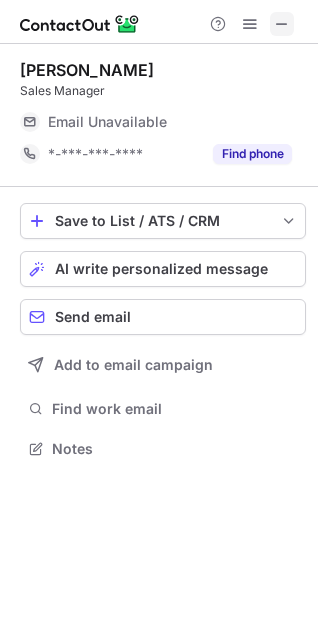 click at bounding box center [282, 24] 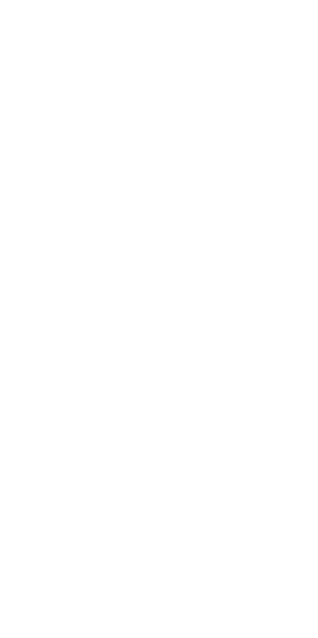 scroll, scrollTop: 0, scrollLeft: 0, axis: both 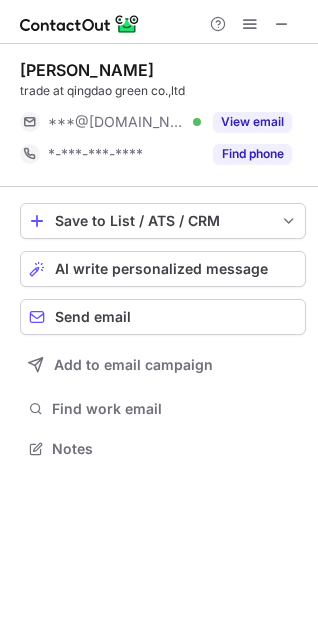 click on "[PERSON_NAME] trade at qingdao green co.,ltd ***@[DOMAIN_NAME] Verified View email *-***-***-**** Find phone" at bounding box center (163, 115) 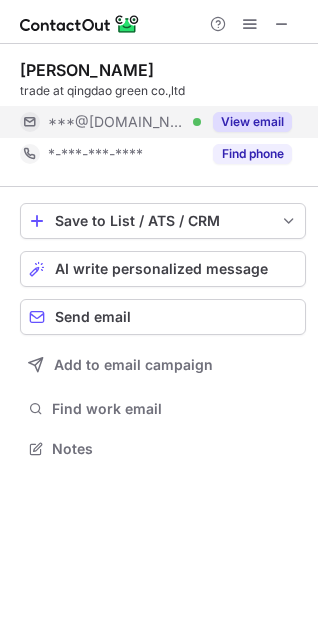 click on "View email" at bounding box center (252, 122) 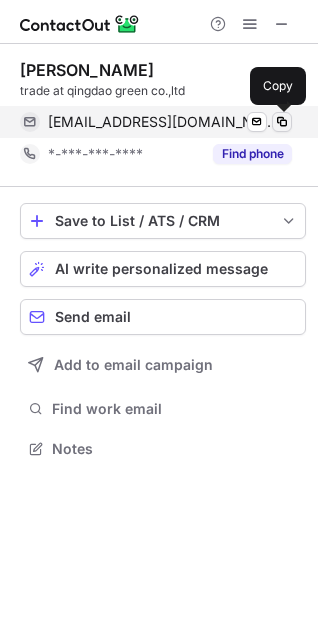 click at bounding box center (282, 122) 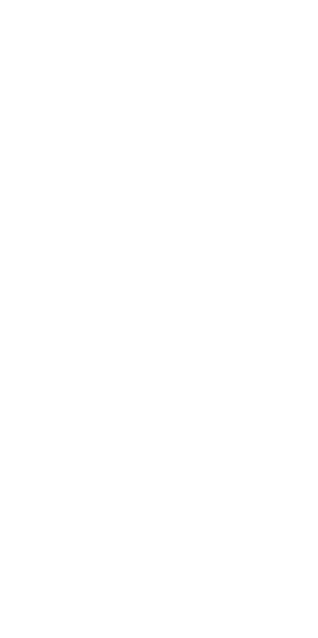 scroll, scrollTop: 0, scrollLeft: 0, axis: both 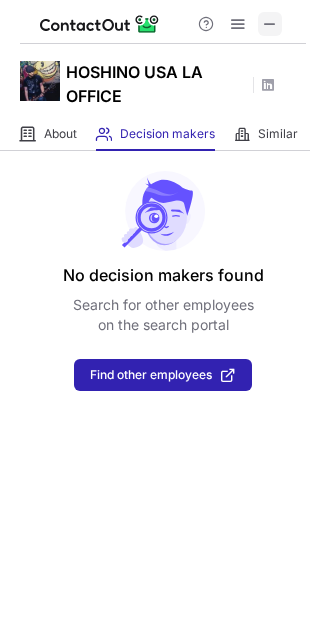 click at bounding box center (270, 24) 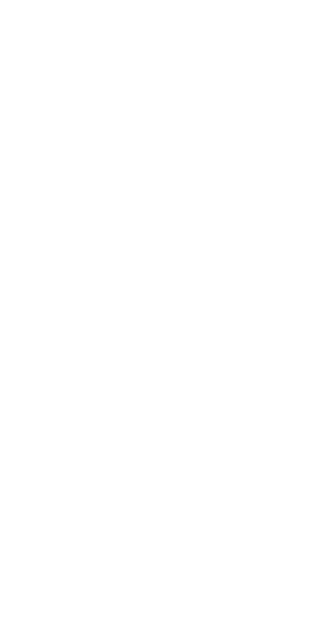 scroll, scrollTop: 0, scrollLeft: 0, axis: both 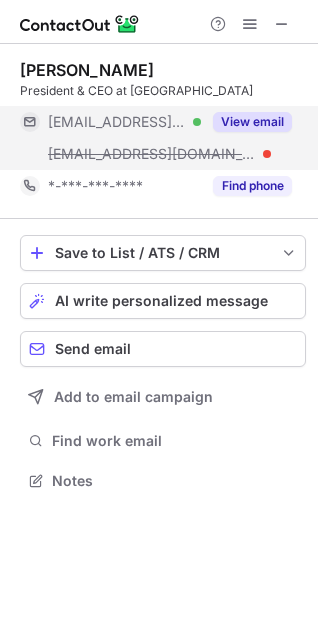 click on "View email" at bounding box center [246, 122] 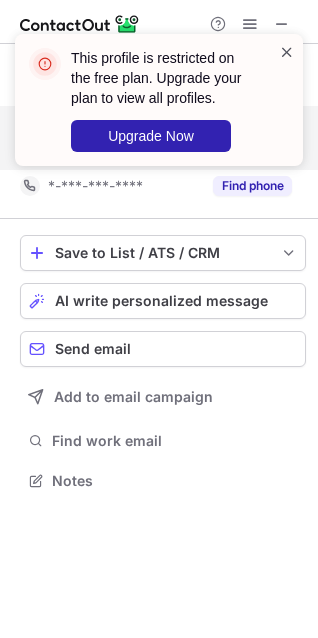 click at bounding box center [287, 52] 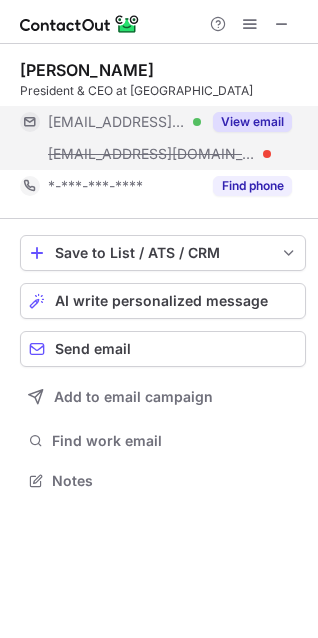click at bounding box center (282, 24) 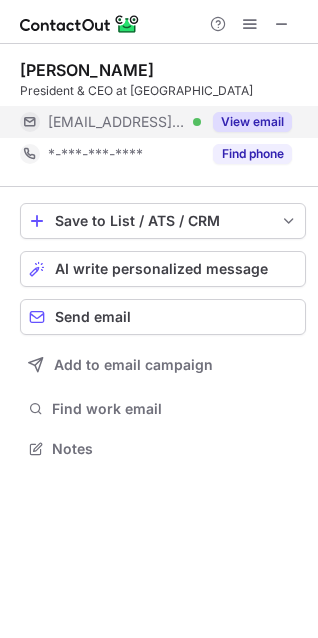 scroll, scrollTop: 435, scrollLeft: 318, axis: both 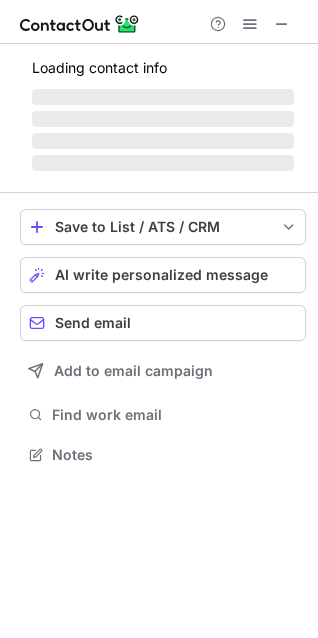 click on "Loading contact info ‌ ‌ ‌ ‌ Save to List / ATS / CRM List Select Lever Connect Greenhouse Connect Salesforce Connect Hubspot Connect Bullhorn Connect Zapier (100+ Applications) Connect Request a new integration AI write personalized message Send email Add to email campaign Find work email Notes" at bounding box center (159, 264) 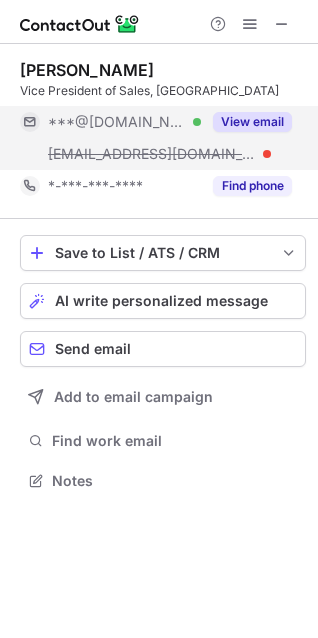 click on "View email" at bounding box center (252, 122) 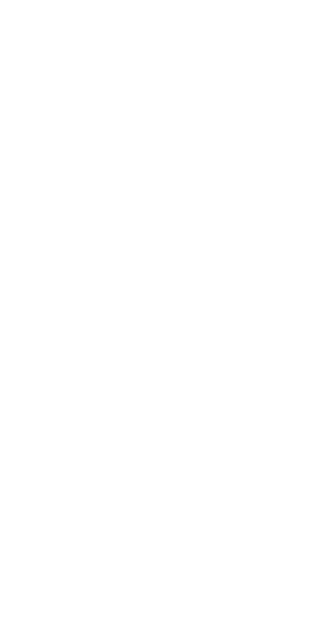 scroll, scrollTop: 0, scrollLeft: 0, axis: both 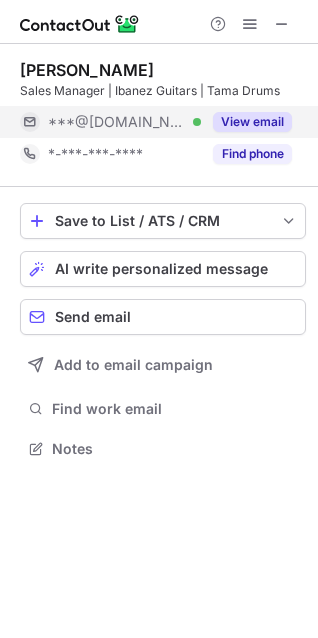 click on "View email" at bounding box center (252, 122) 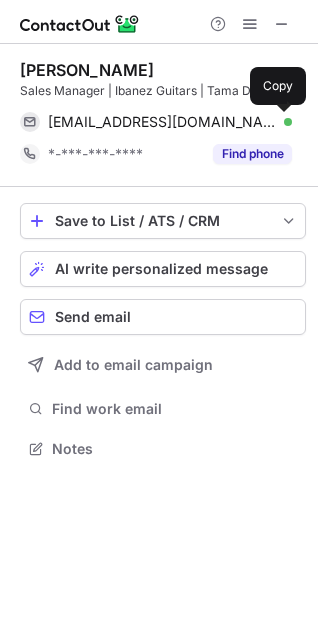 click at bounding box center [282, 122] 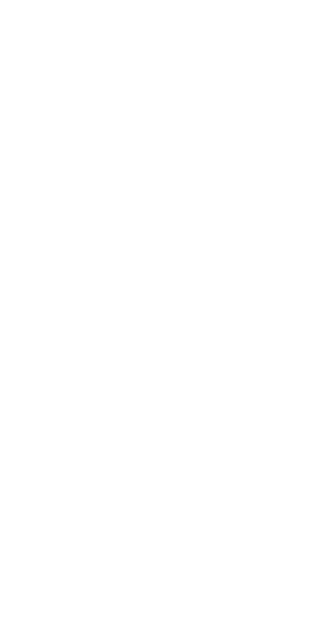 scroll, scrollTop: 0, scrollLeft: 0, axis: both 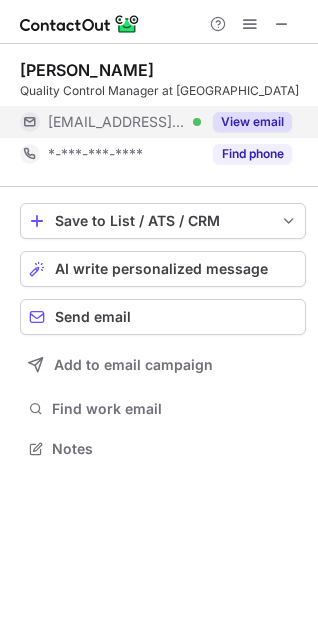 click on "View email" at bounding box center [252, 122] 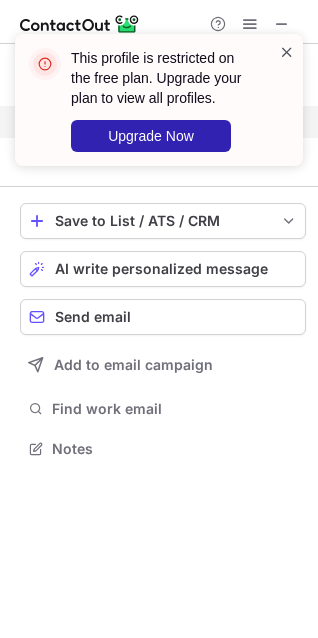 click at bounding box center (287, 52) 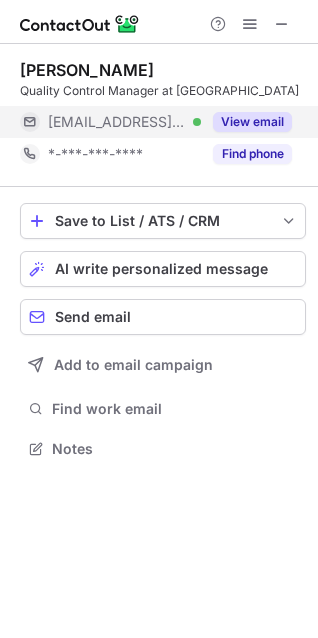 click at bounding box center [282, 24] 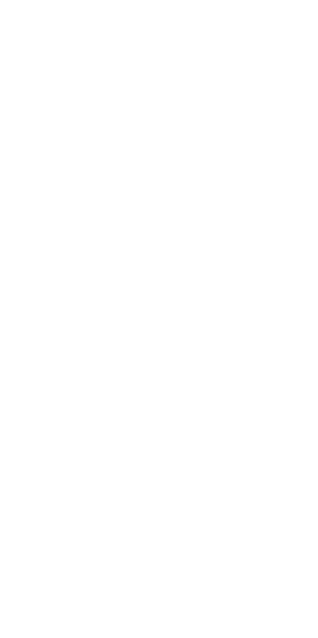 scroll, scrollTop: 0, scrollLeft: 0, axis: both 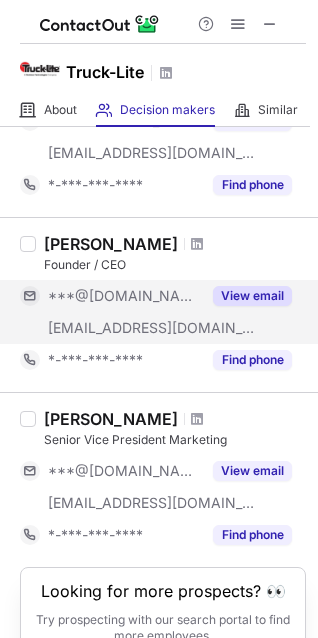 click on "View email" at bounding box center [252, 296] 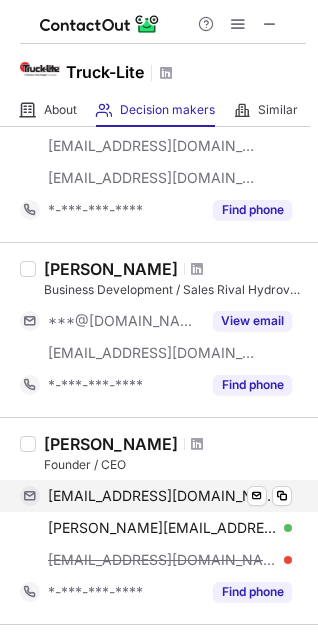 scroll, scrollTop: 1225, scrollLeft: 0, axis: vertical 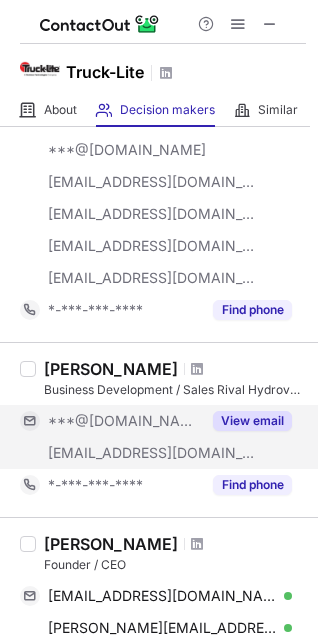 click on "View email" at bounding box center [252, 421] 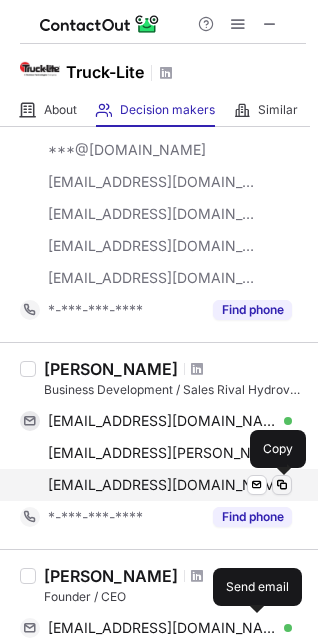 click at bounding box center (282, 485) 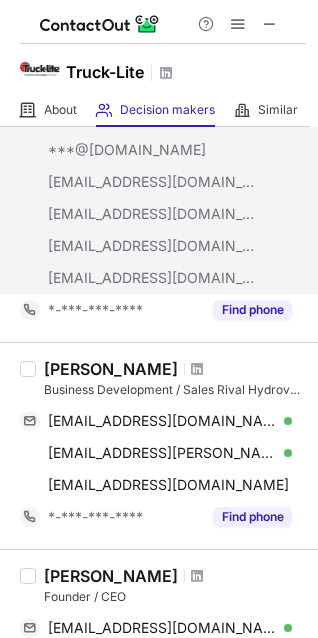 scroll, scrollTop: 1025, scrollLeft: 0, axis: vertical 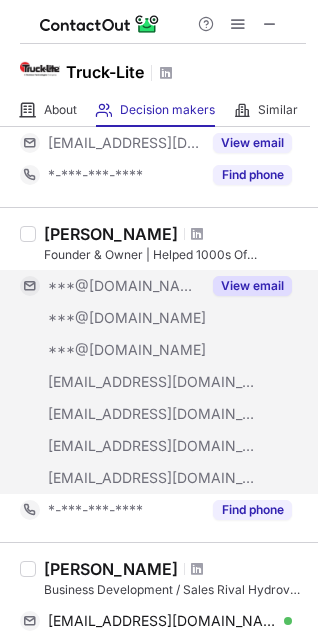 click on "View email" at bounding box center (252, 286) 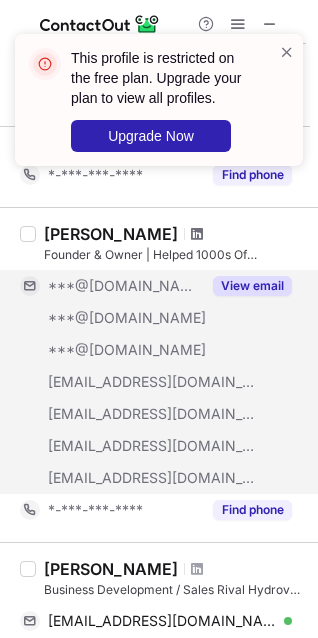 click at bounding box center (197, 234) 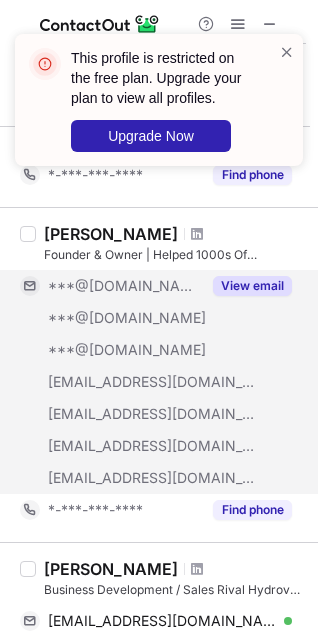 scroll, scrollTop: 725, scrollLeft: 0, axis: vertical 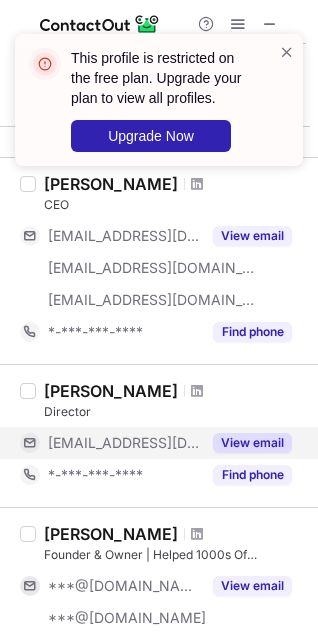 click on "View email" at bounding box center (252, 443) 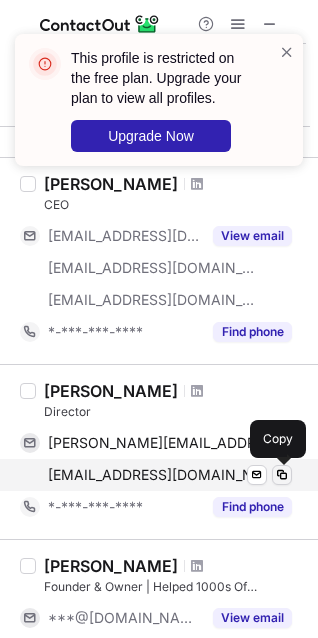 click at bounding box center [282, 475] 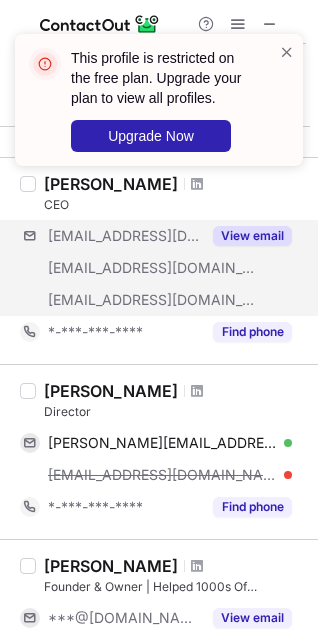 scroll, scrollTop: 525, scrollLeft: 0, axis: vertical 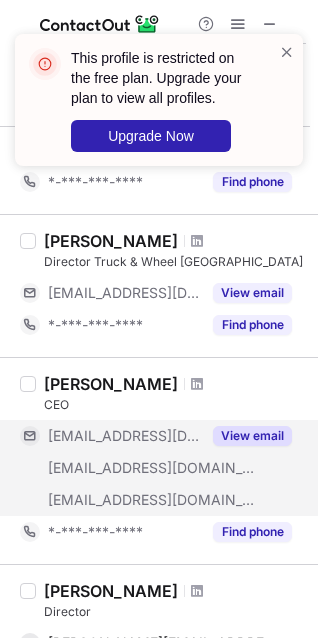 click on "View email" at bounding box center (252, 436) 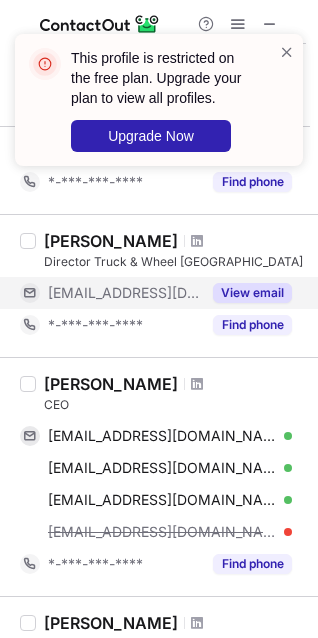scroll, scrollTop: 325, scrollLeft: 0, axis: vertical 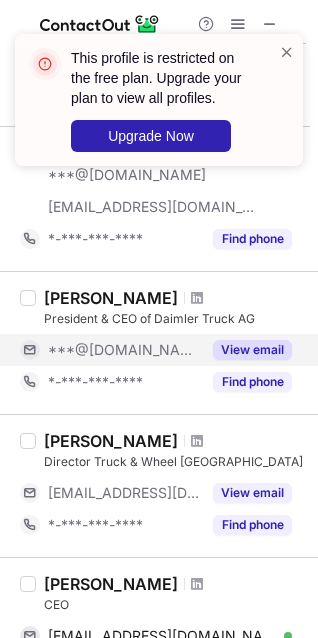 click on "View email" at bounding box center (246, 350) 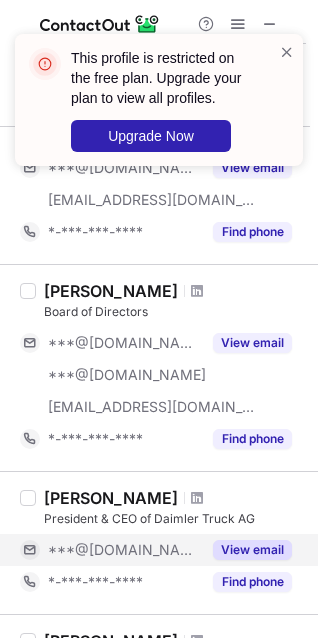 click on "View email" at bounding box center [252, 343] 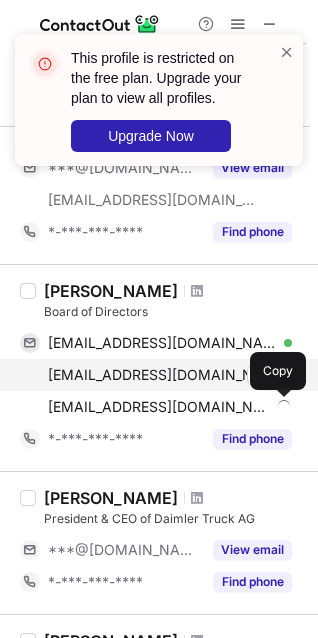 scroll, scrollTop: 25, scrollLeft: 0, axis: vertical 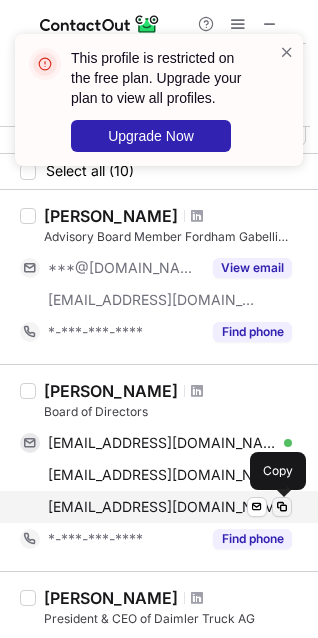 click at bounding box center (282, 507) 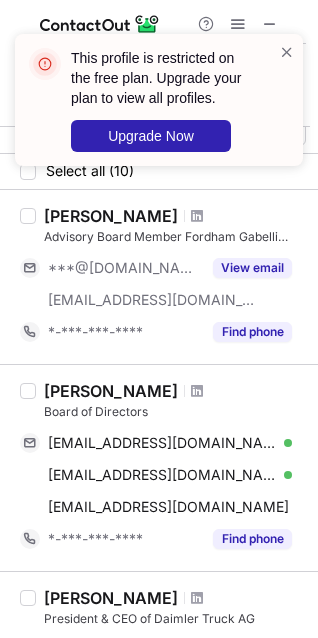 scroll, scrollTop: 0, scrollLeft: 0, axis: both 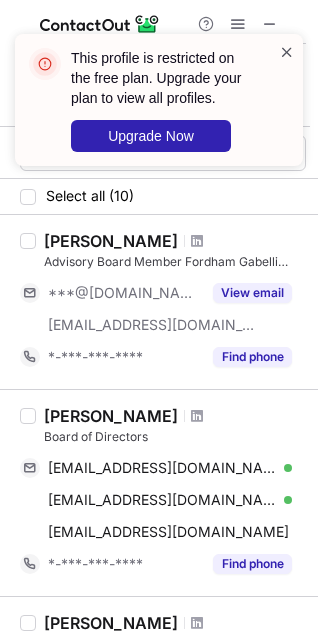 click at bounding box center (287, 52) 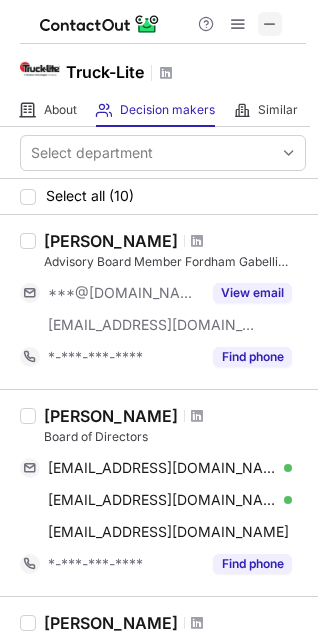 click at bounding box center (270, 24) 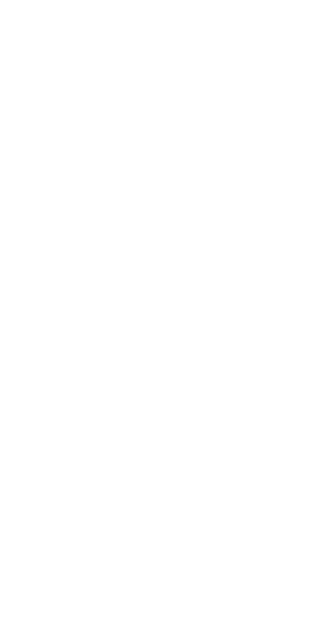 scroll, scrollTop: 0, scrollLeft: 0, axis: both 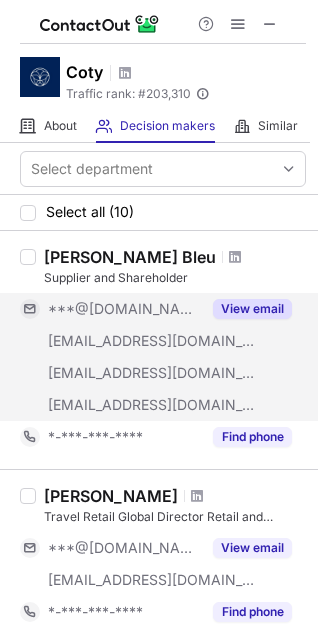 click on "View email" at bounding box center [252, 309] 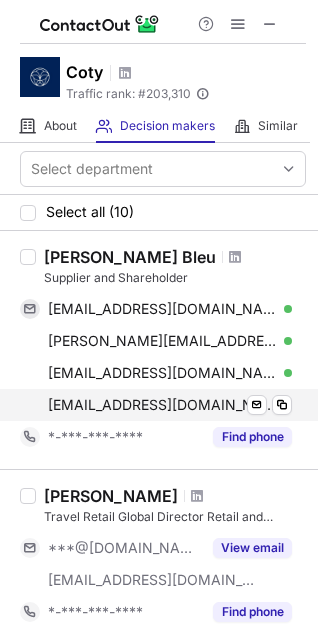 click on "[EMAIL_ADDRESS][DOMAIN_NAME] Verified Send email Copy" at bounding box center [156, 405] 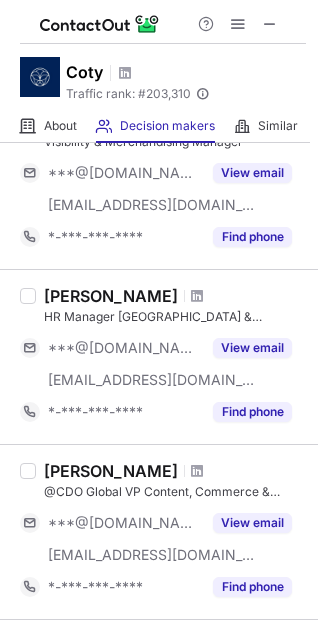 scroll, scrollTop: 1100, scrollLeft: 0, axis: vertical 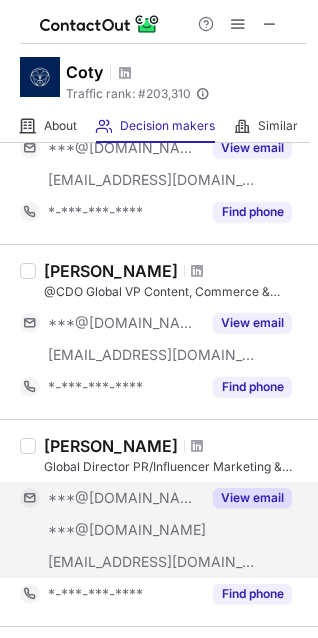 click on "View email" at bounding box center (252, 498) 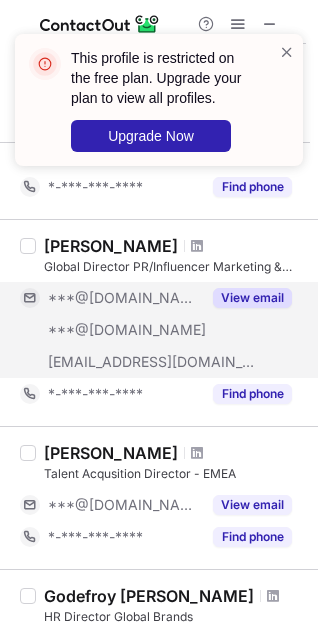 scroll, scrollTop: 1500, scrollLeft: 0, axis: vertical 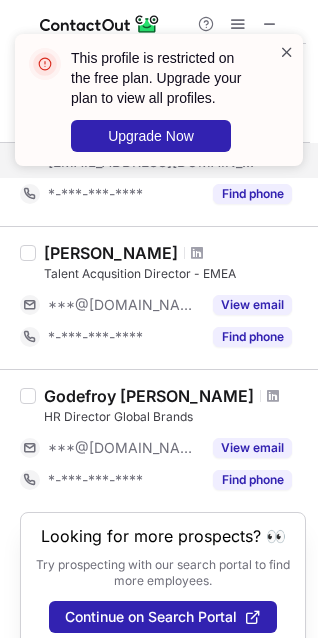click at bounding box center [287, 52] 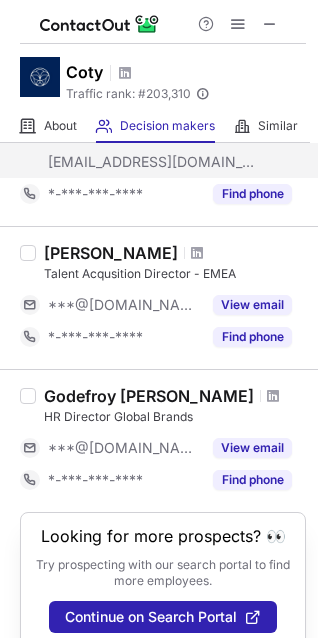 click on "This profile is restricted on the free plan. Upgrade your plan to view all profiles. Upgrade Now" at bounding box center [159, 108] 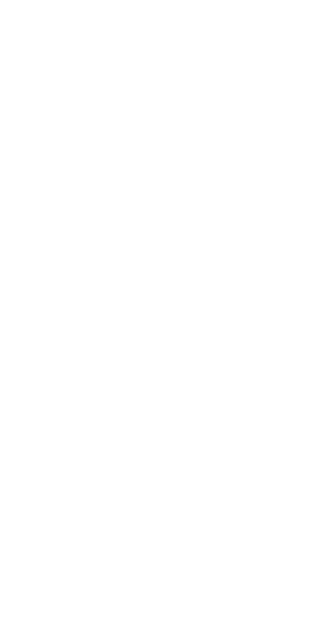 scroll, scrollTop: 0, scrollLeft: 0, axis: both 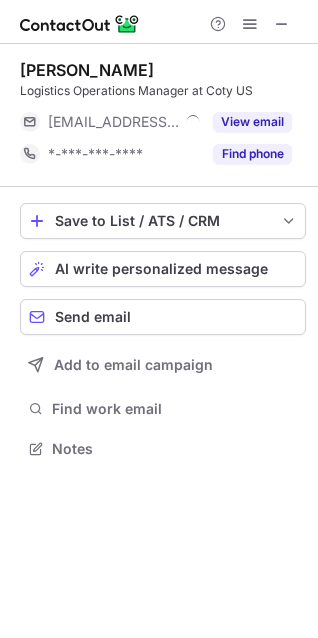 click on "View email" at bounding box center [246, 122] 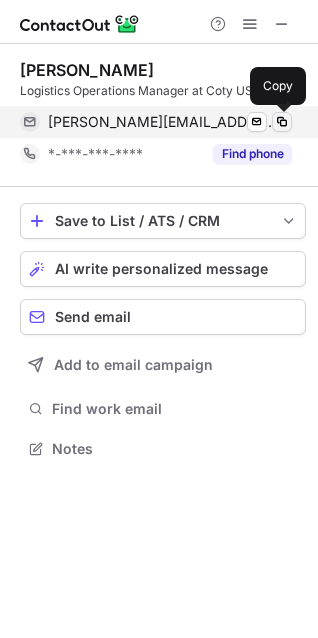 click at bounding box center [282, 122] 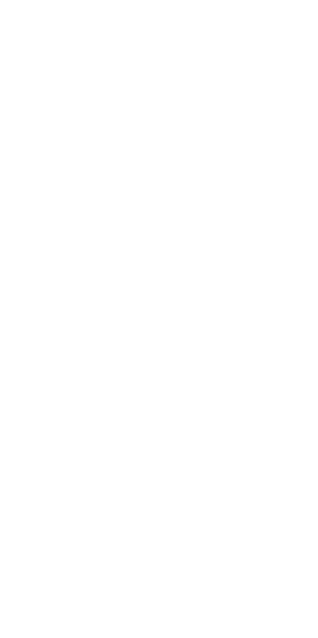 scroll, scrollTop: 0, scrollLeft: 0, axis: both 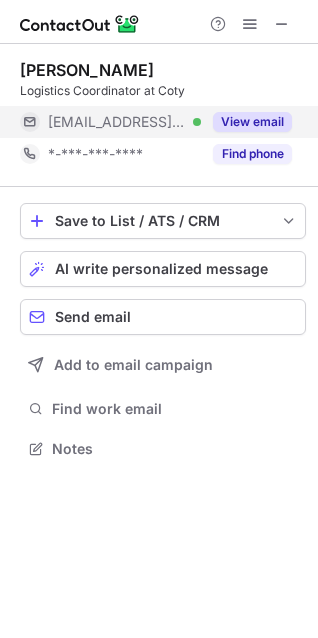 click on "View email" at bounding box center (252, 122) 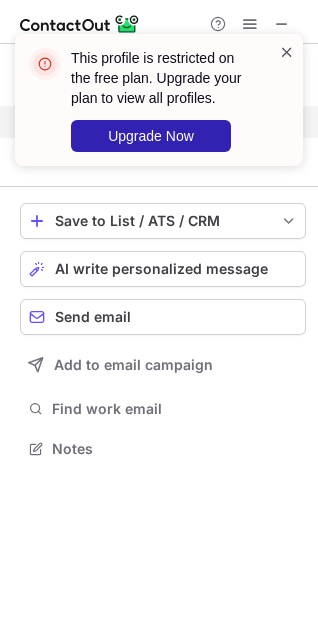 click at bounding box center (287, 52) 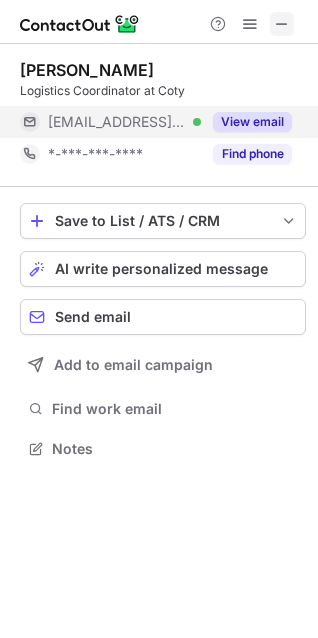 click at bounding box center (282, 24) 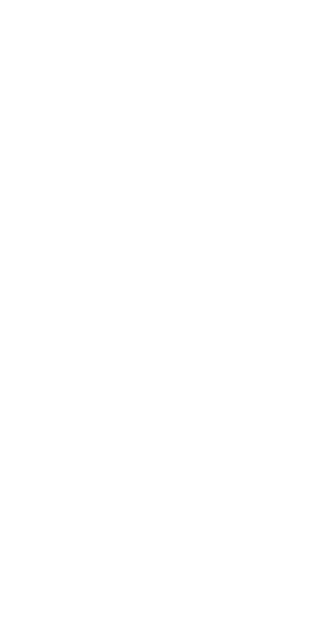 scroll, scrollTop: 0, scrollLeft: 0, axis: both 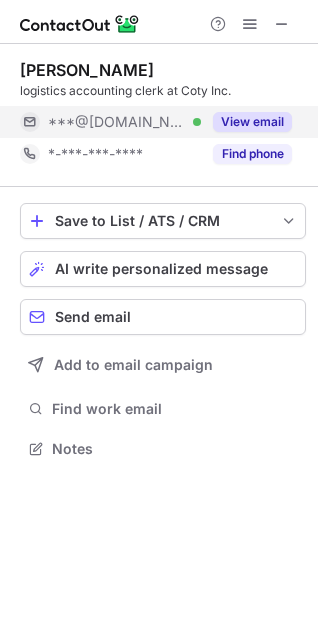 click on "View email" at bounding box center (252, 122) 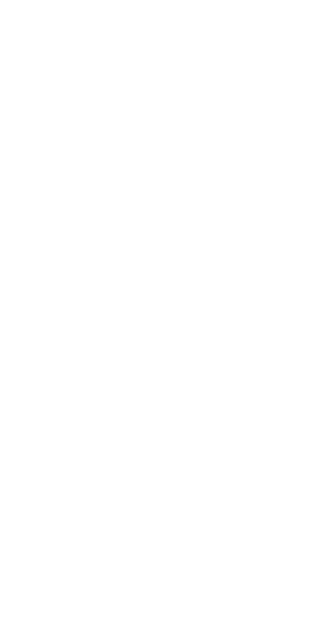 scroll, scrollTop: 0, scrollLeft: 0, axis: both 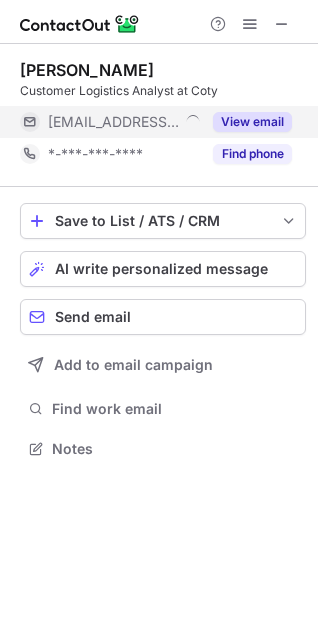 click on "View email" at bounding box center [246, 122] 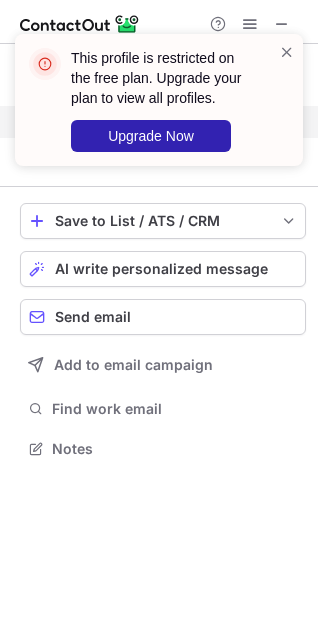 click on "This profile is restricted on the free plan. Upgrade your plan to view all profiles. Upgrade Now" at bounding box center (159, 100) 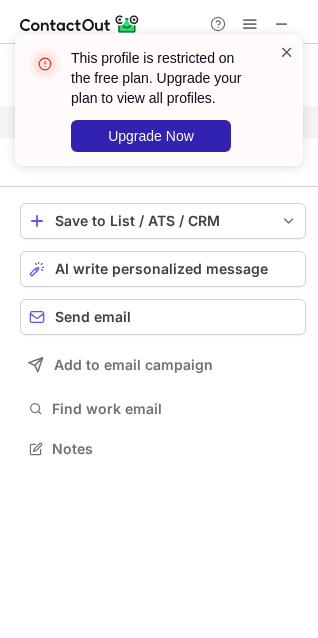 click at bounding box center [287, 52] 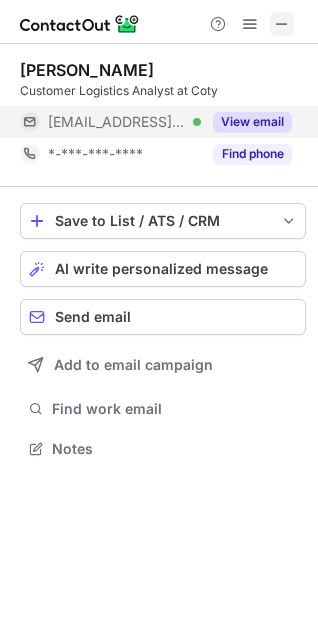 click at bounding box center (282, 24) 